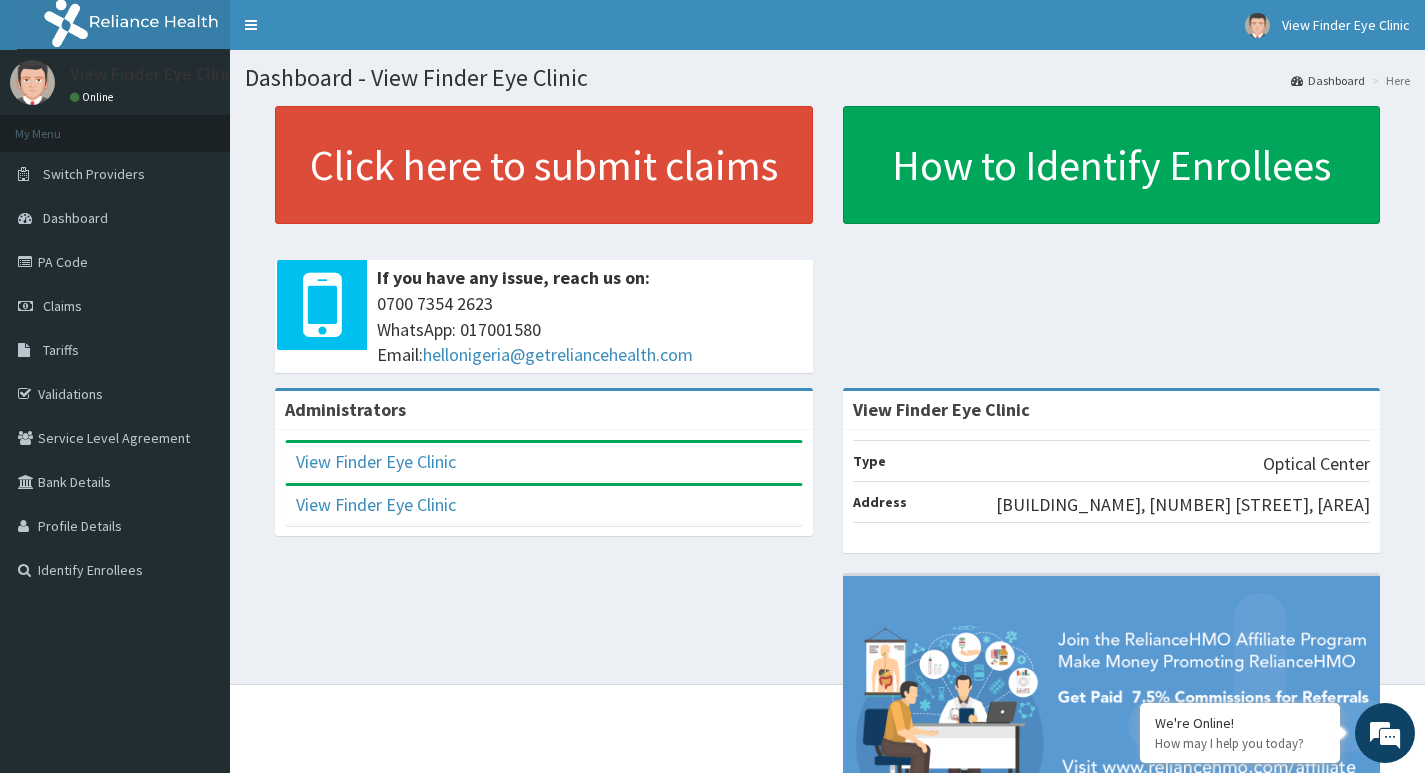 scroll, scrollTop: 0, scrollLeft: 0, axis: both 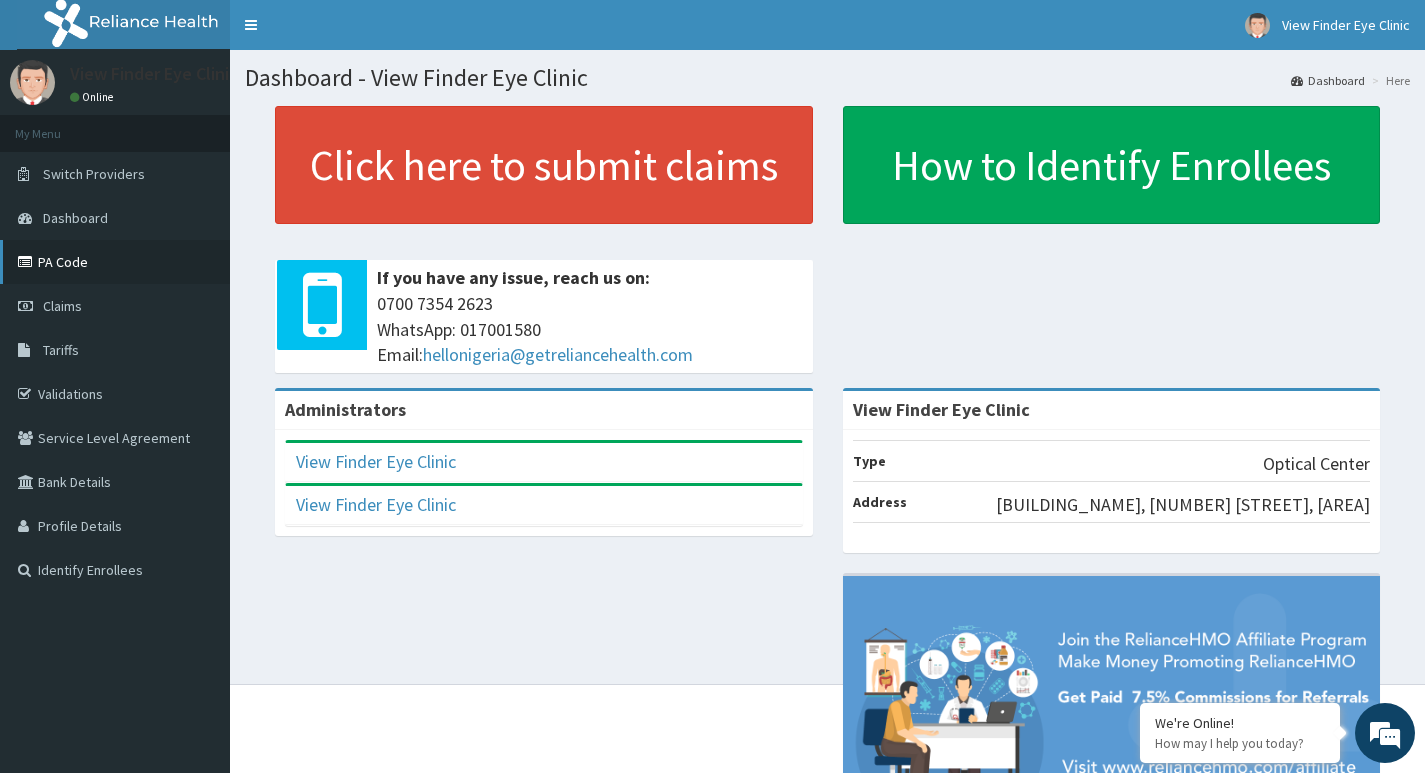 click on "PA Code" at bounding box center [115, 262] 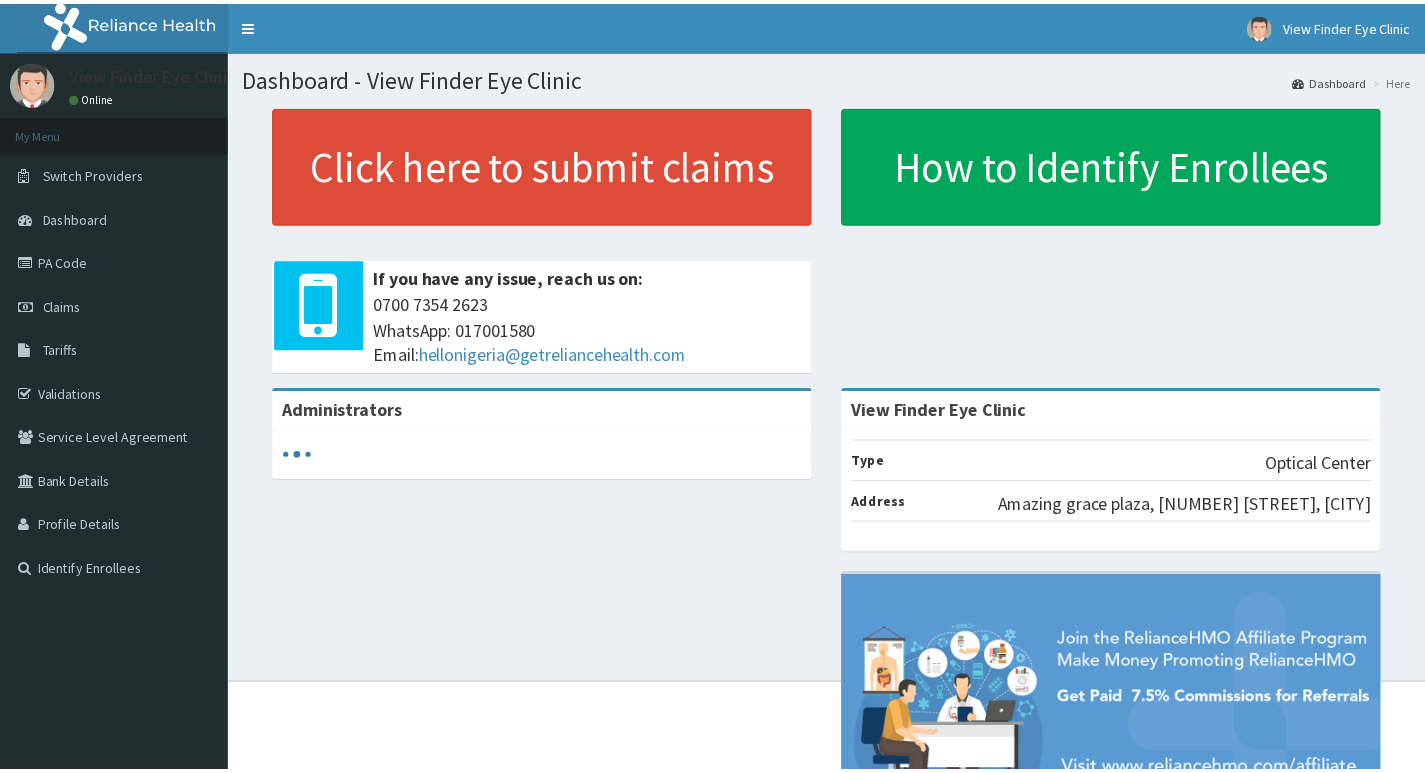 scroll, scrollTop: 0, scrollLeft: 0, axis: both 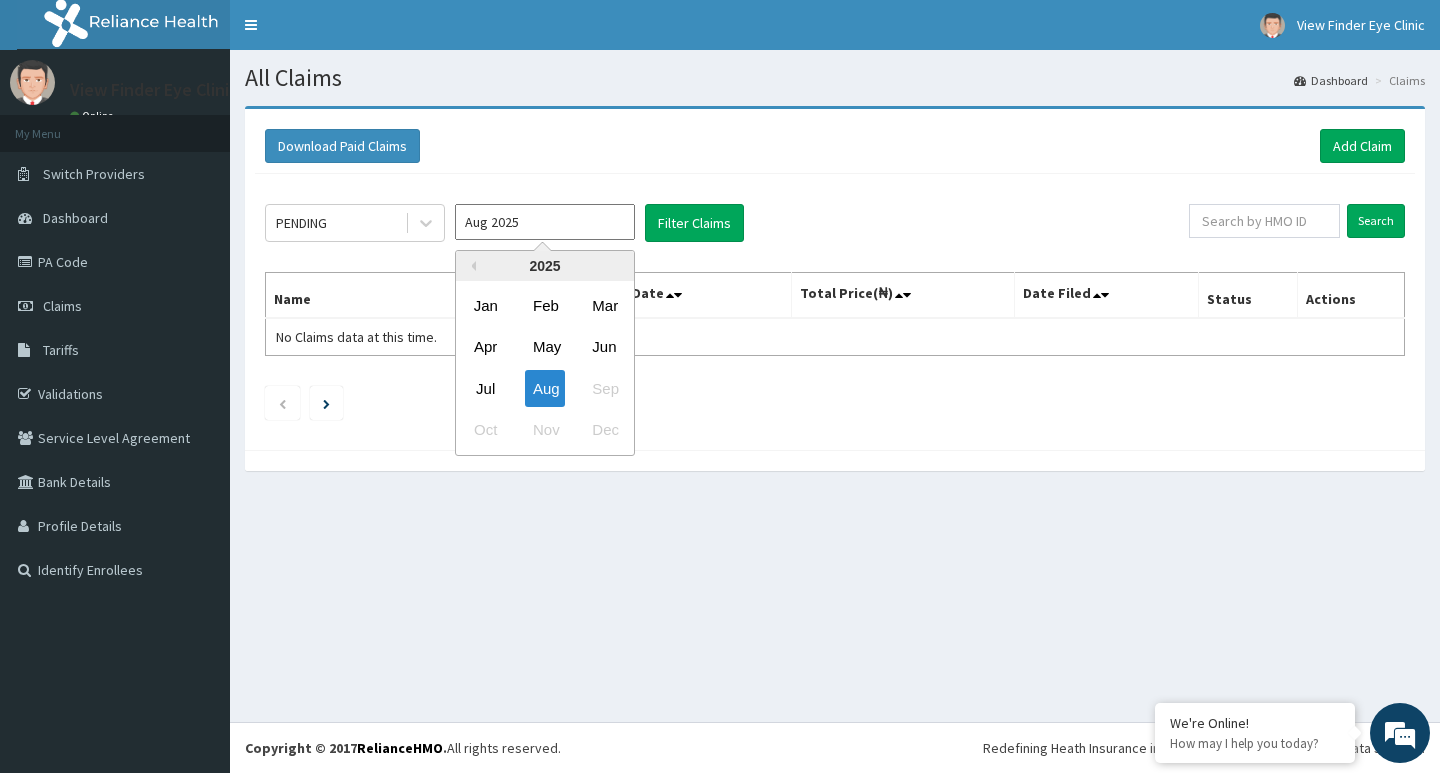 click on "Aug 2025" at bounding box center (545, 222) 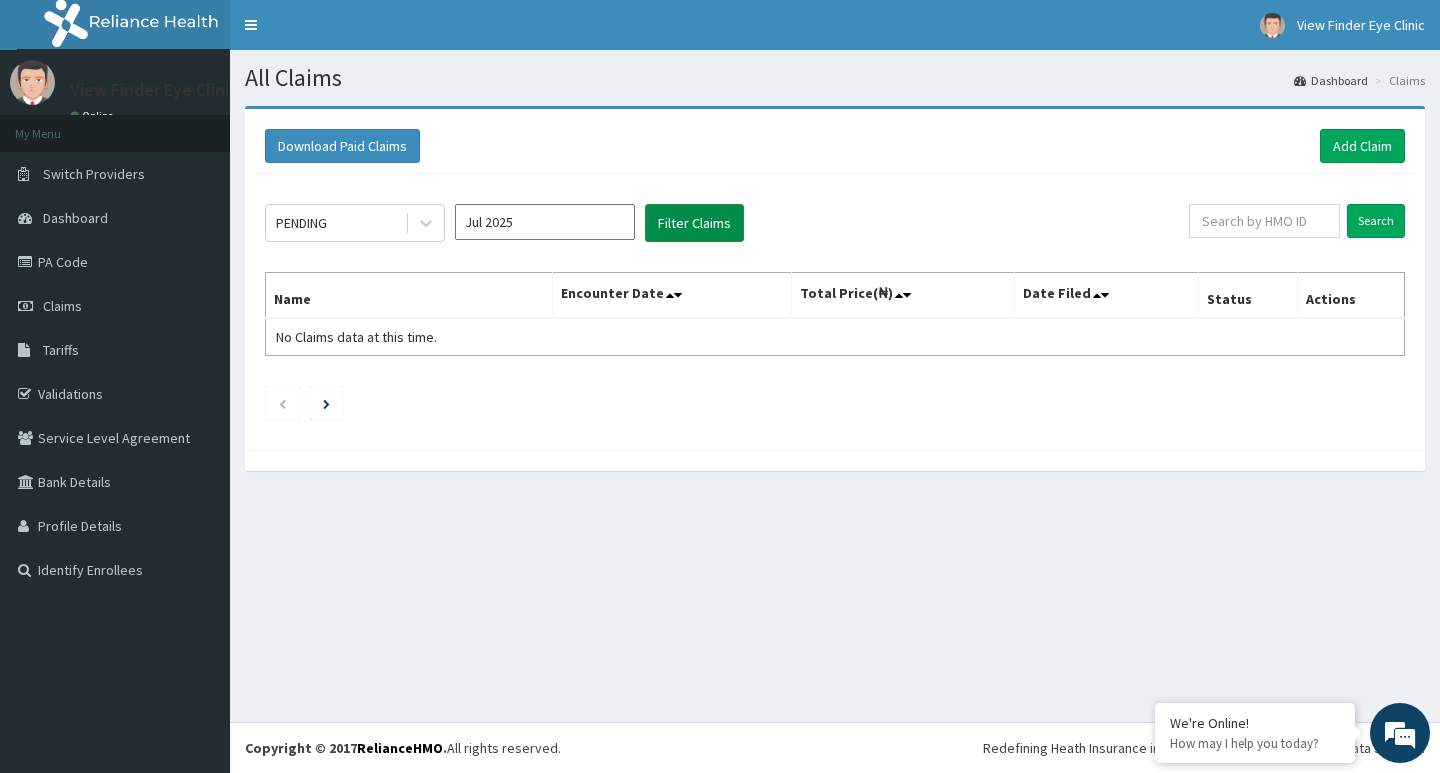 click on "Filter Claims" at bounding box center [694, 223] 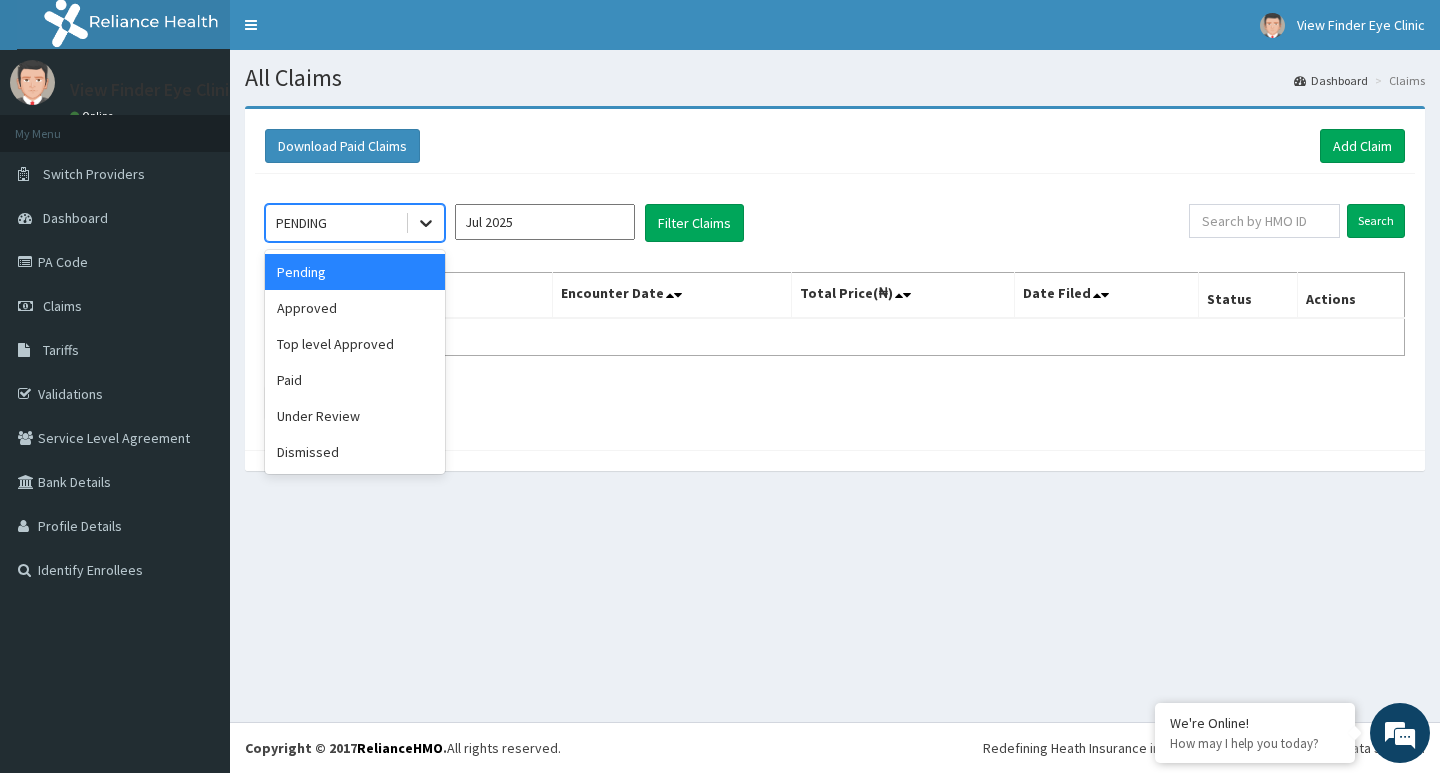click at bounding box center (426, 223) 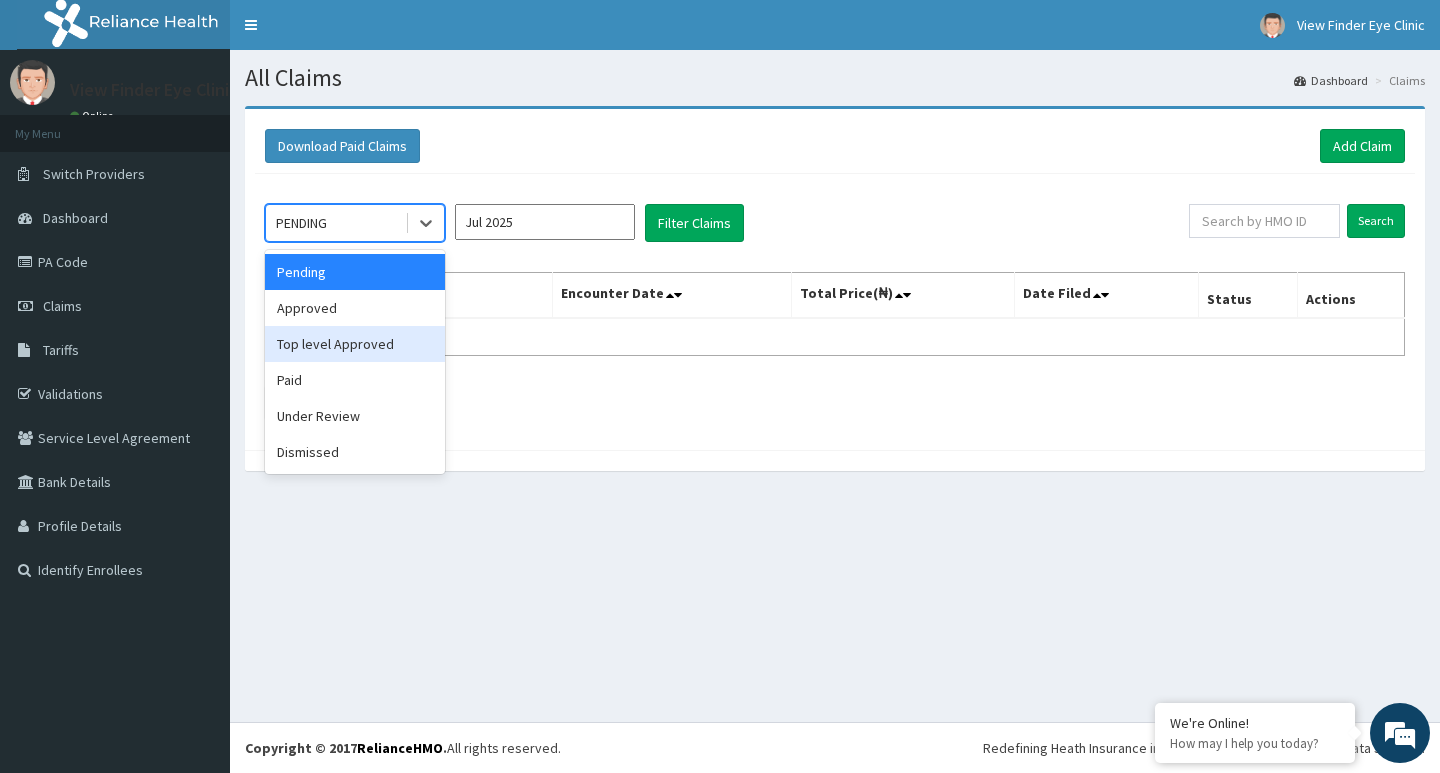 click on "Top level Approved" at bounding box center (355, 344) 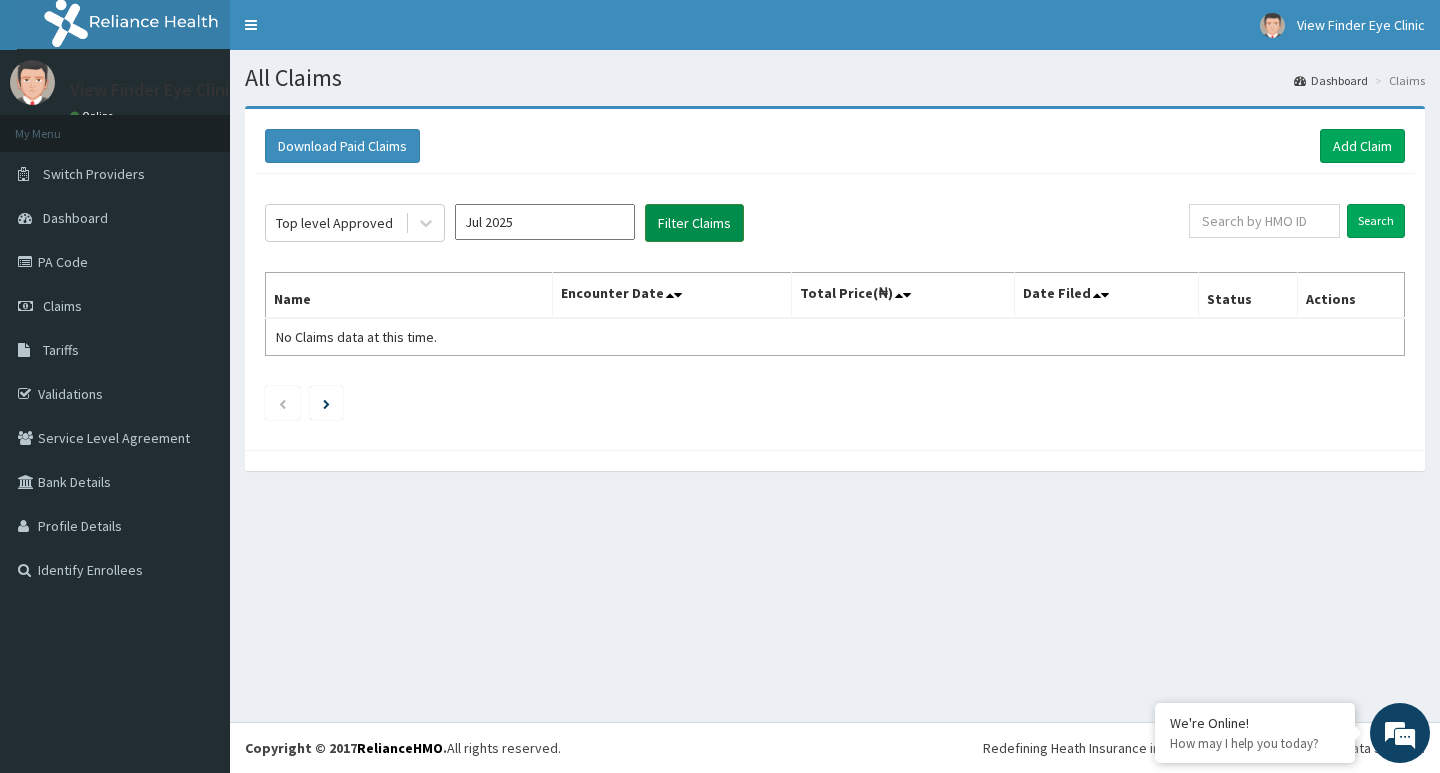 click on "Filter Claims" at bounding box center (694, 223) 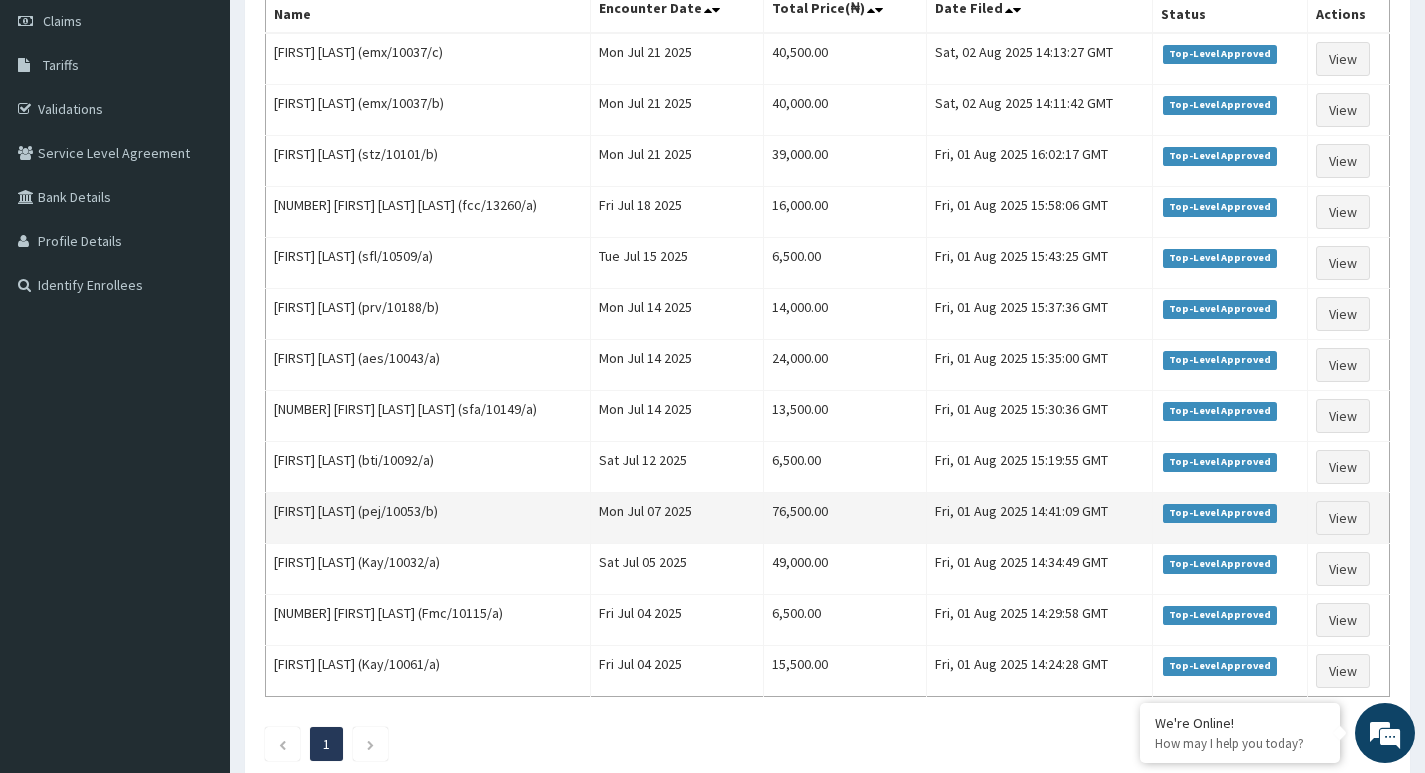 scroll, scrollTop: 0, scrollLeft: 0, axis: both 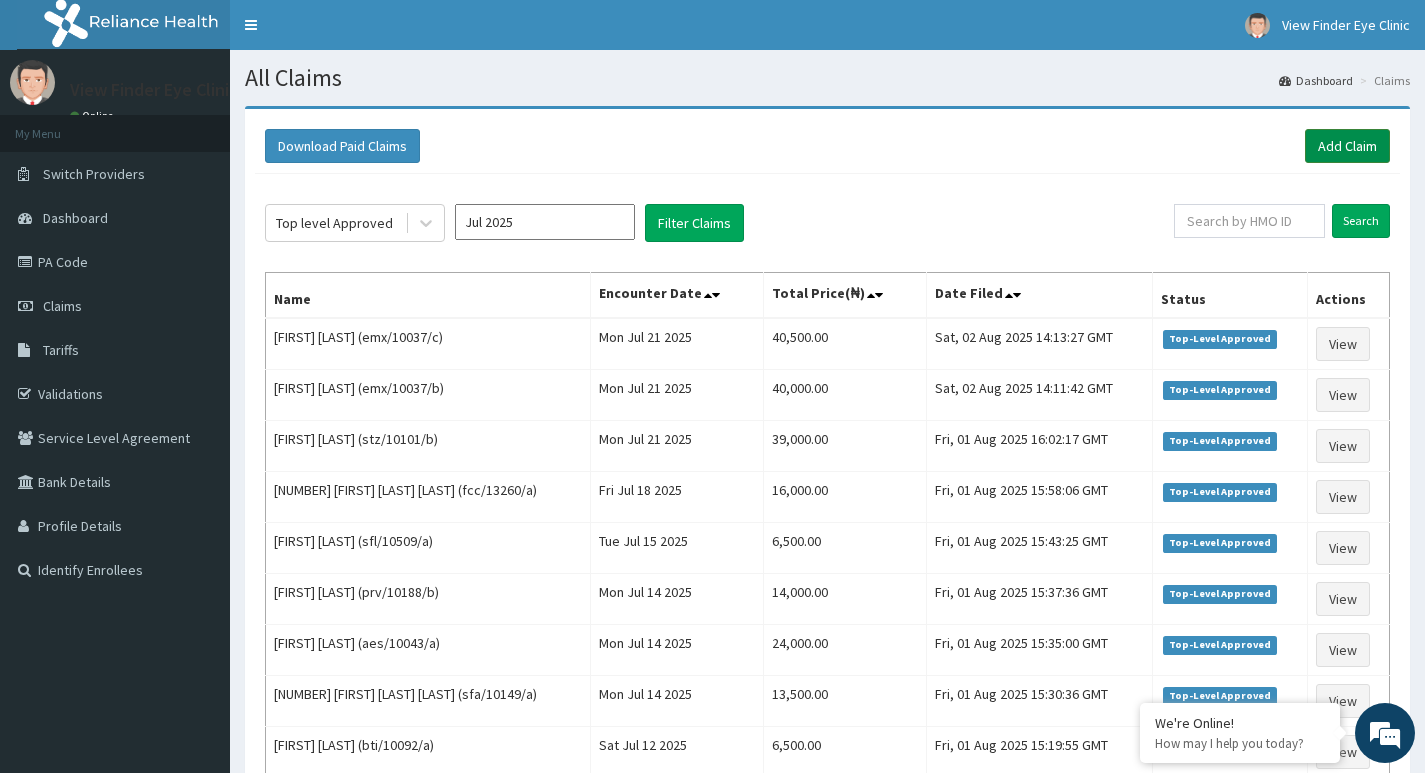 click on "Download Paid Claims Add Claim" at bounding box center [827, 146] 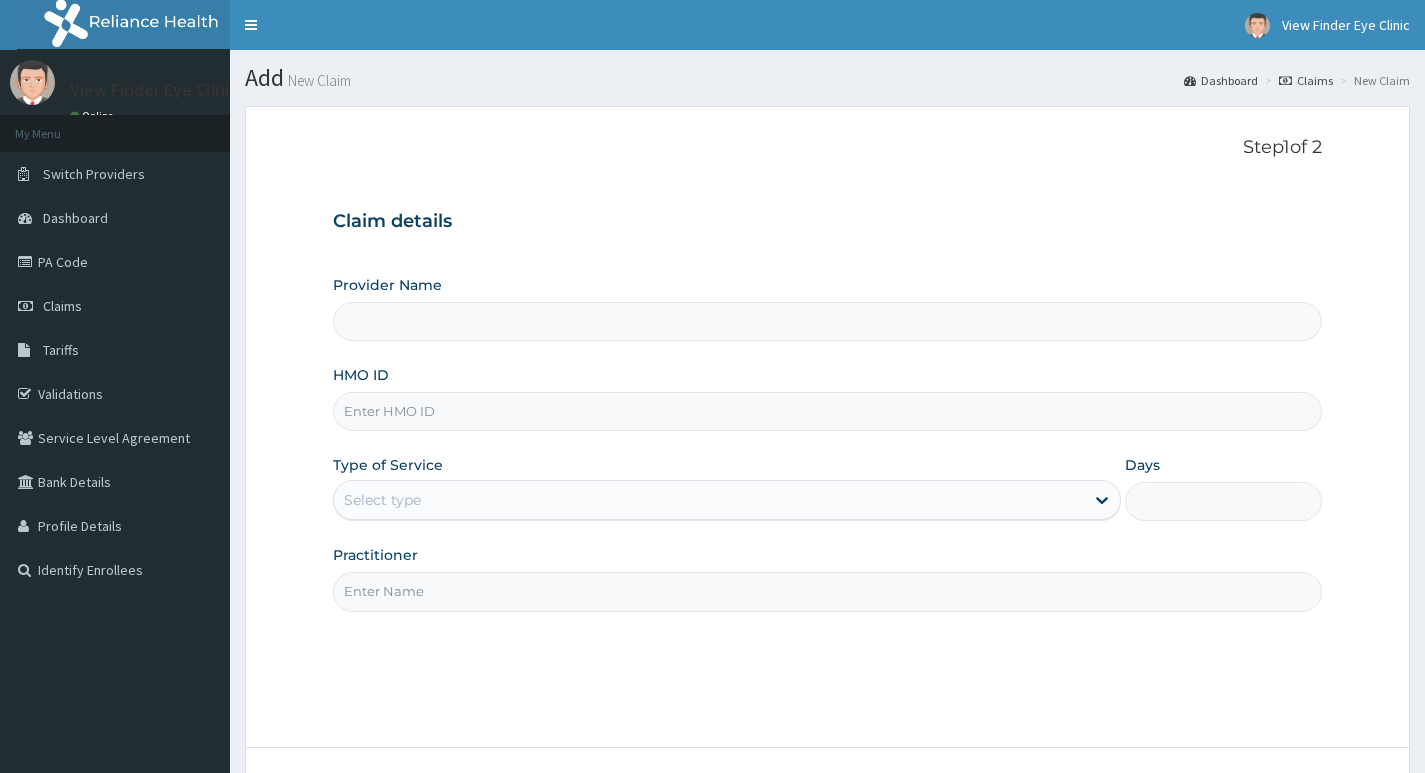 scroll, scrollTop: 0, scrollLeft: 0, axis: both 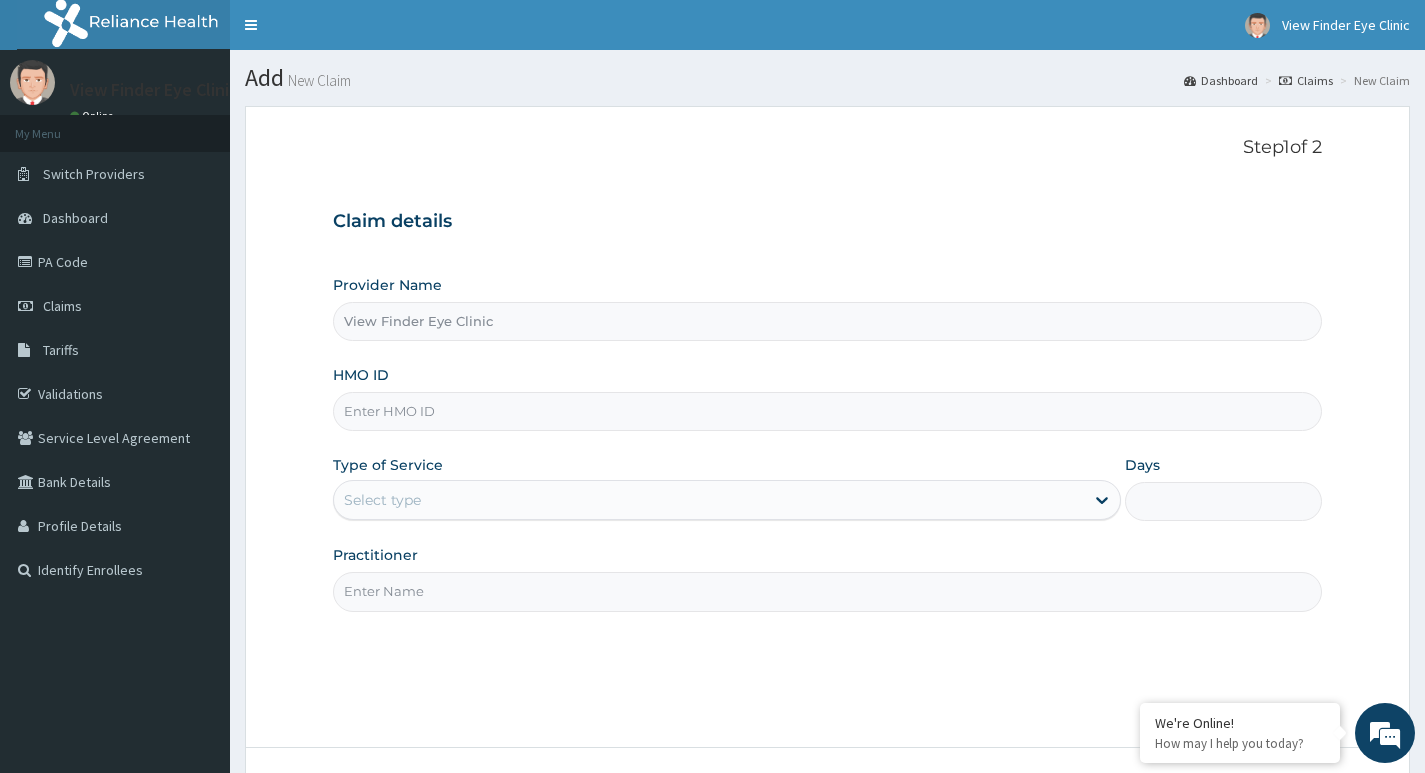 click on "HMO ID" at bounding box center [827, 411] 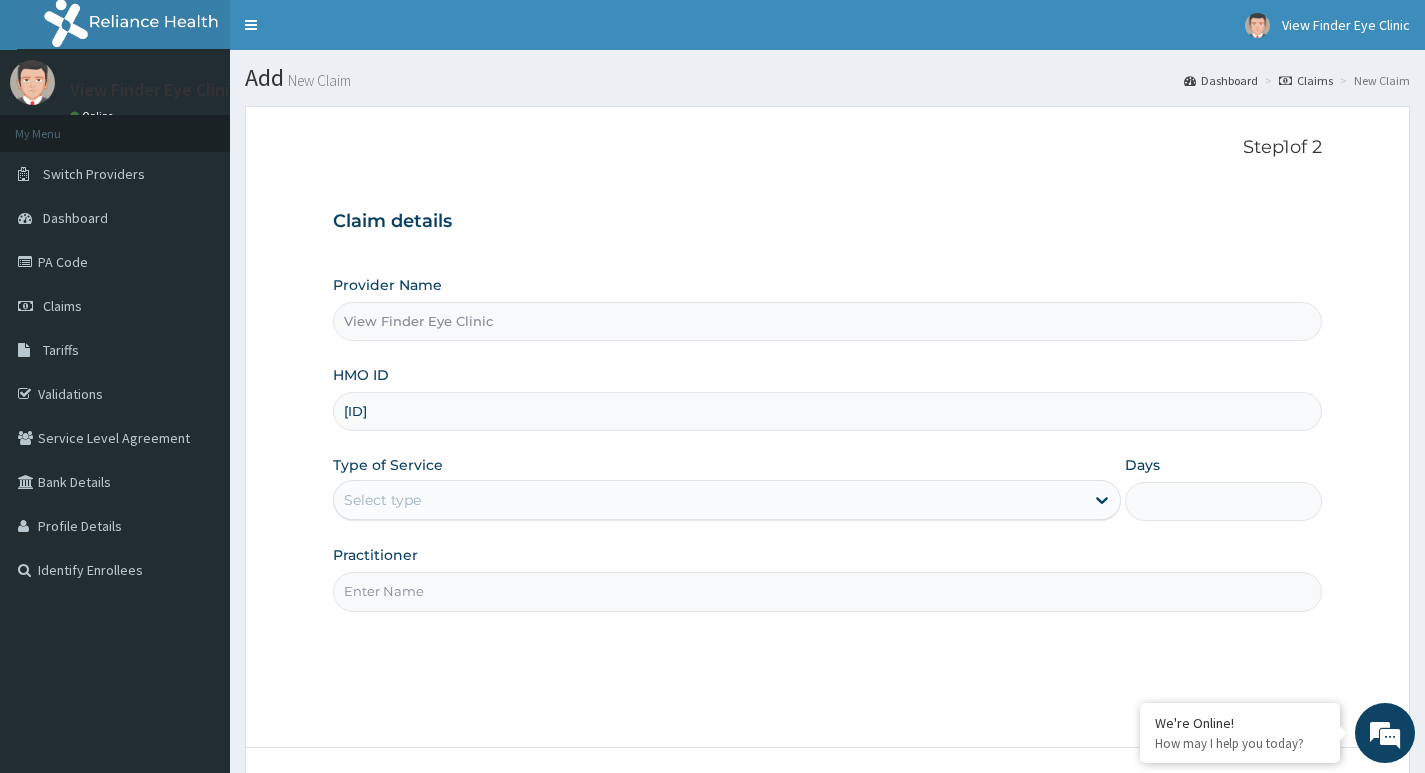 click on "[ID]" at bounding box center (827, 411) 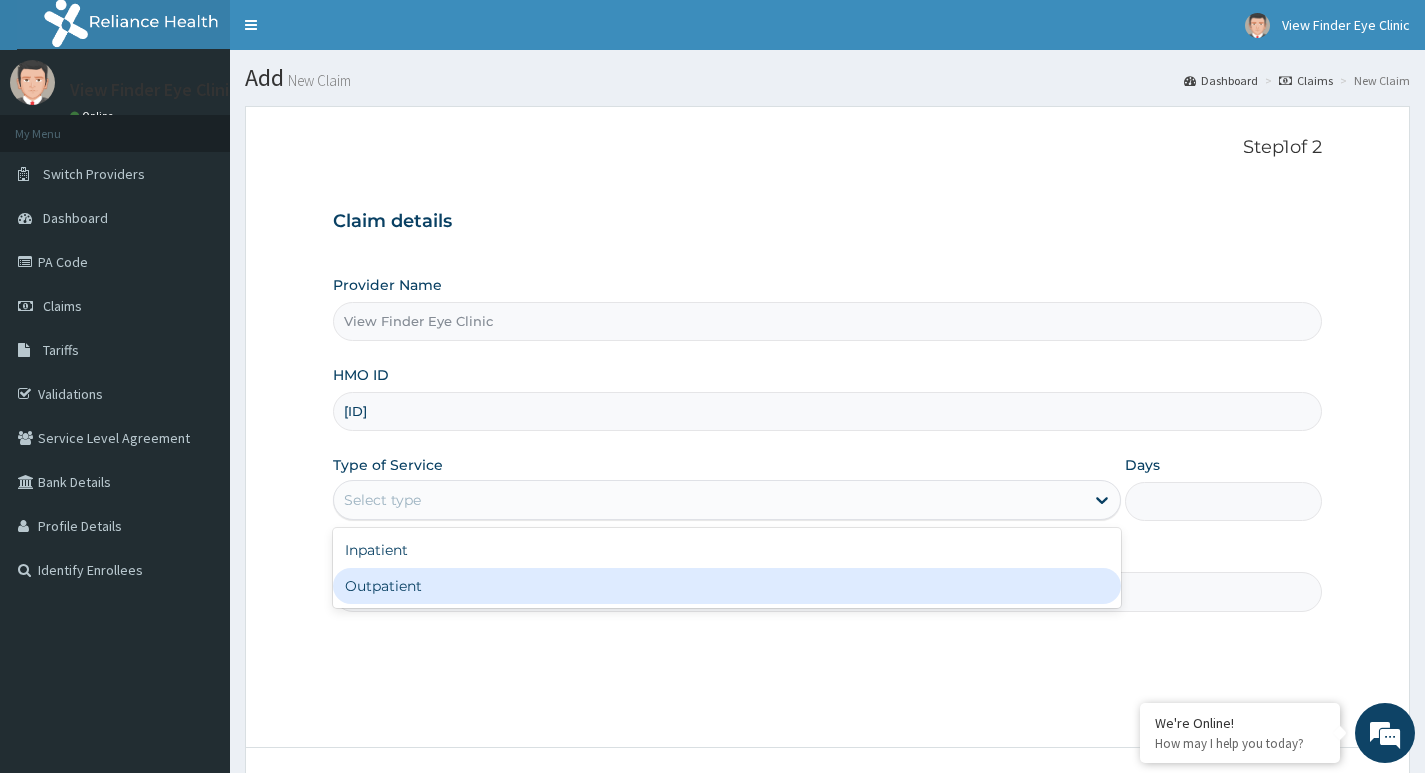 click on "Outpatient" at bounding box center (727, 586) 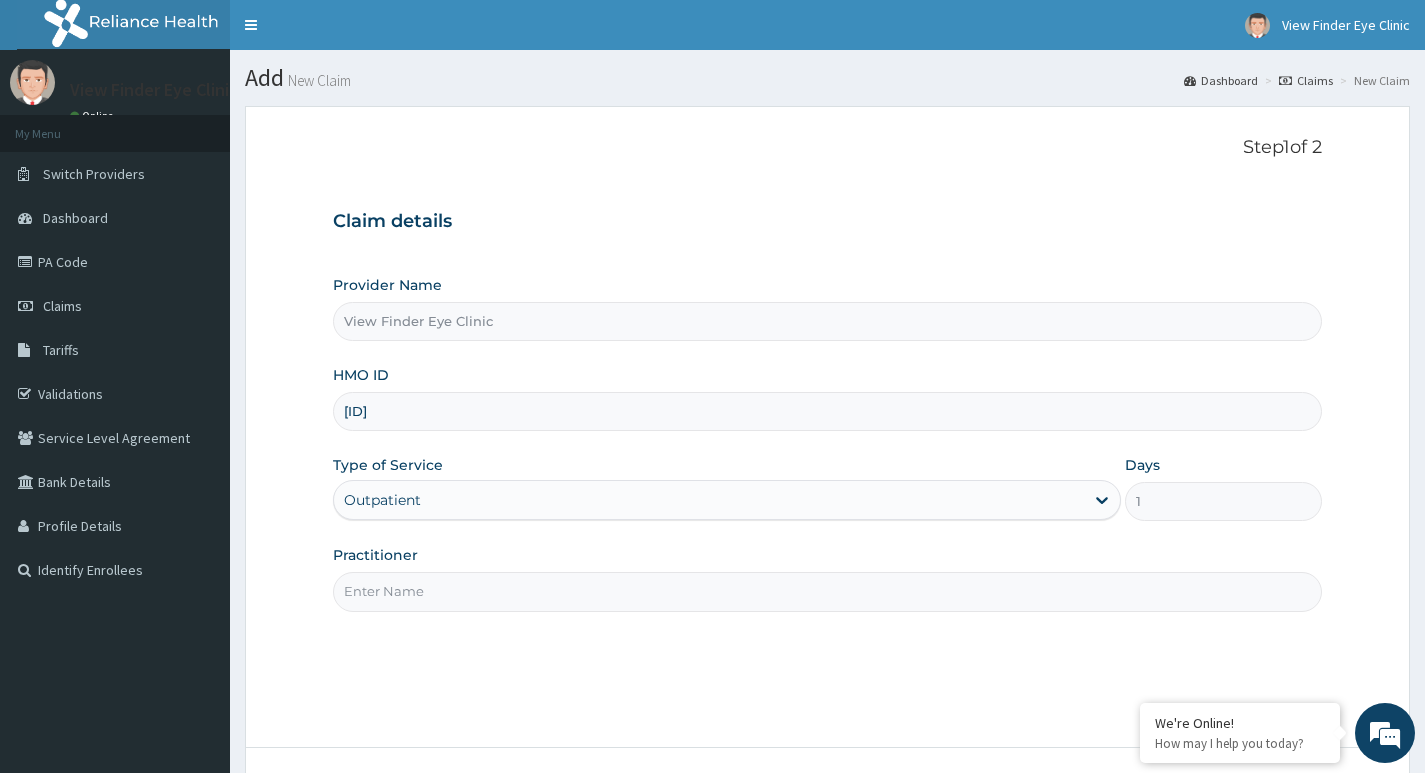 click on "Practitioner" at bounding box center [827, 591] 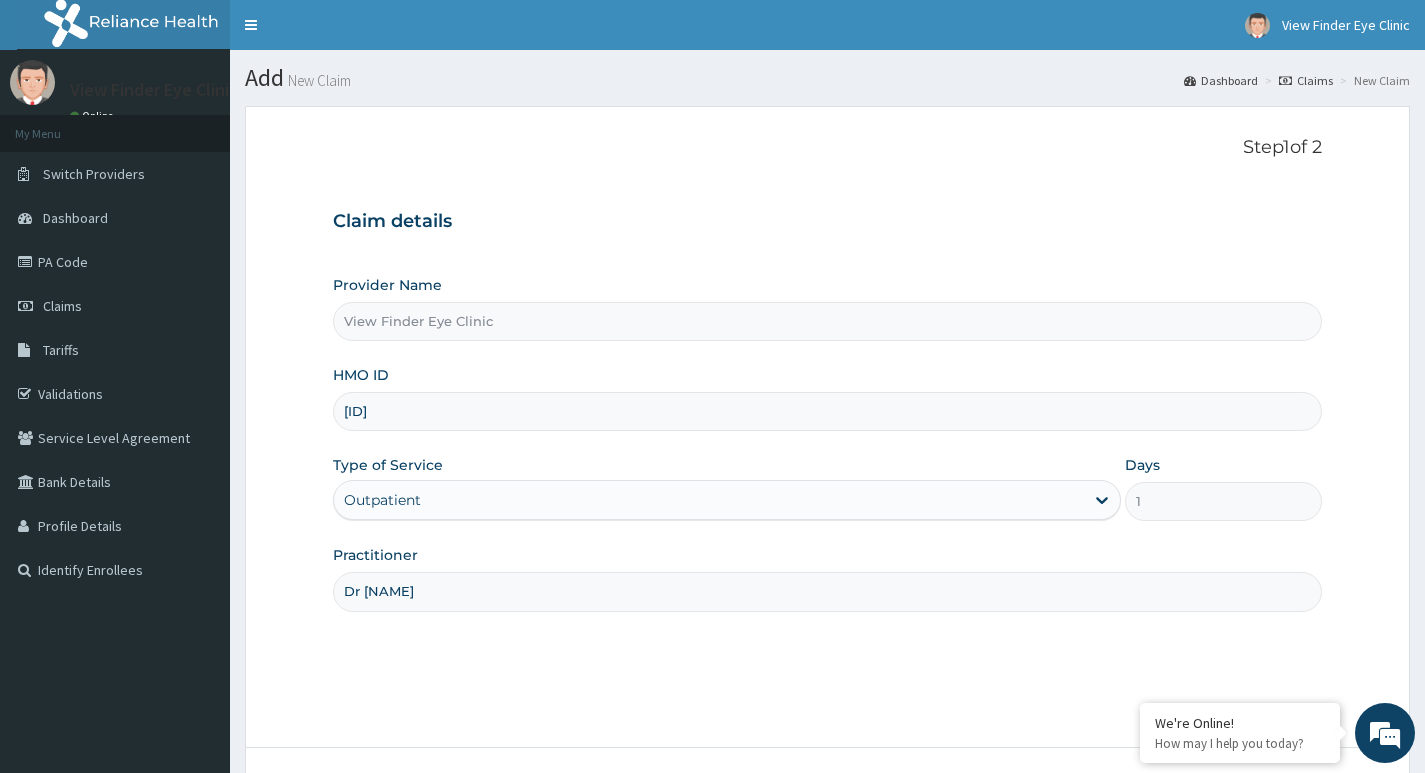 scroll, scrollTop: 154, scrollLeft: 0, axis: vertical 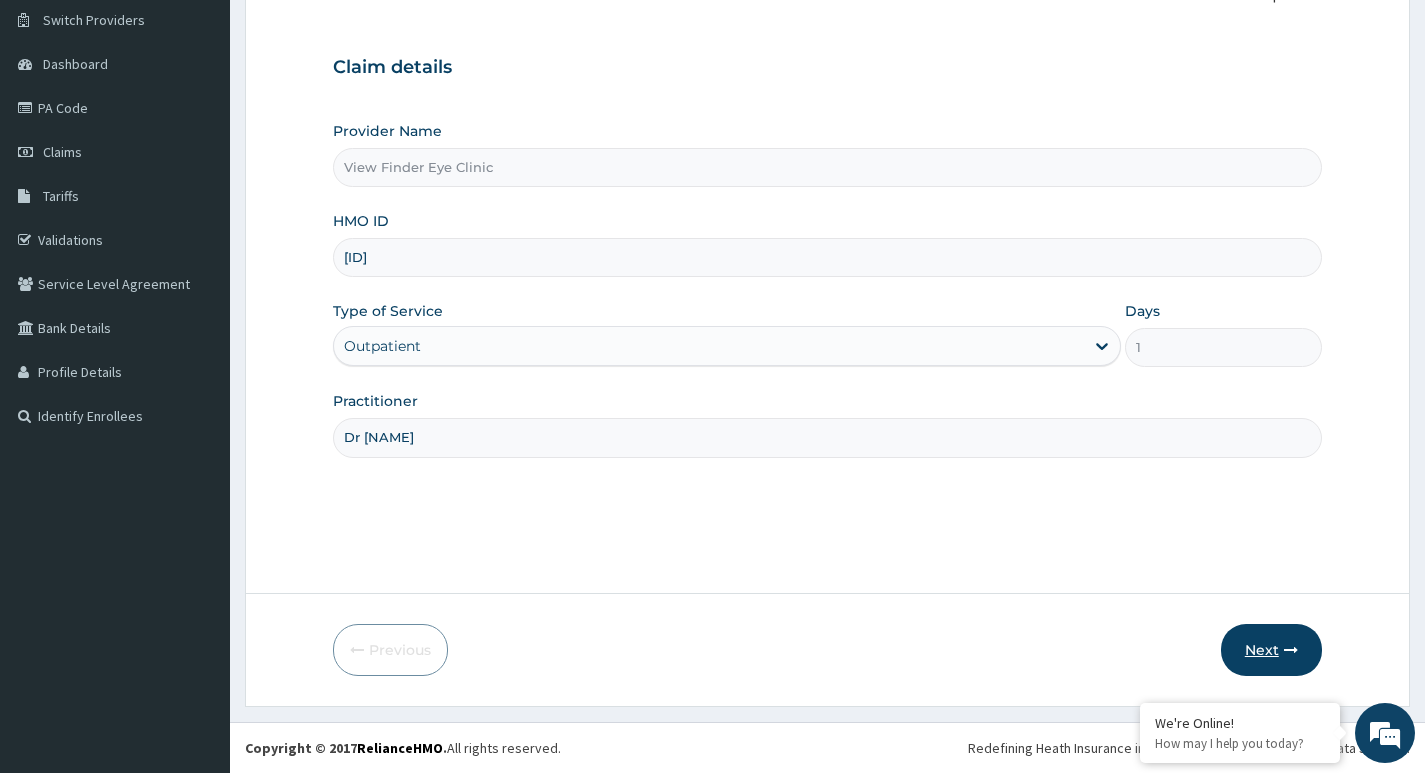 type on "Dr [NAME]" 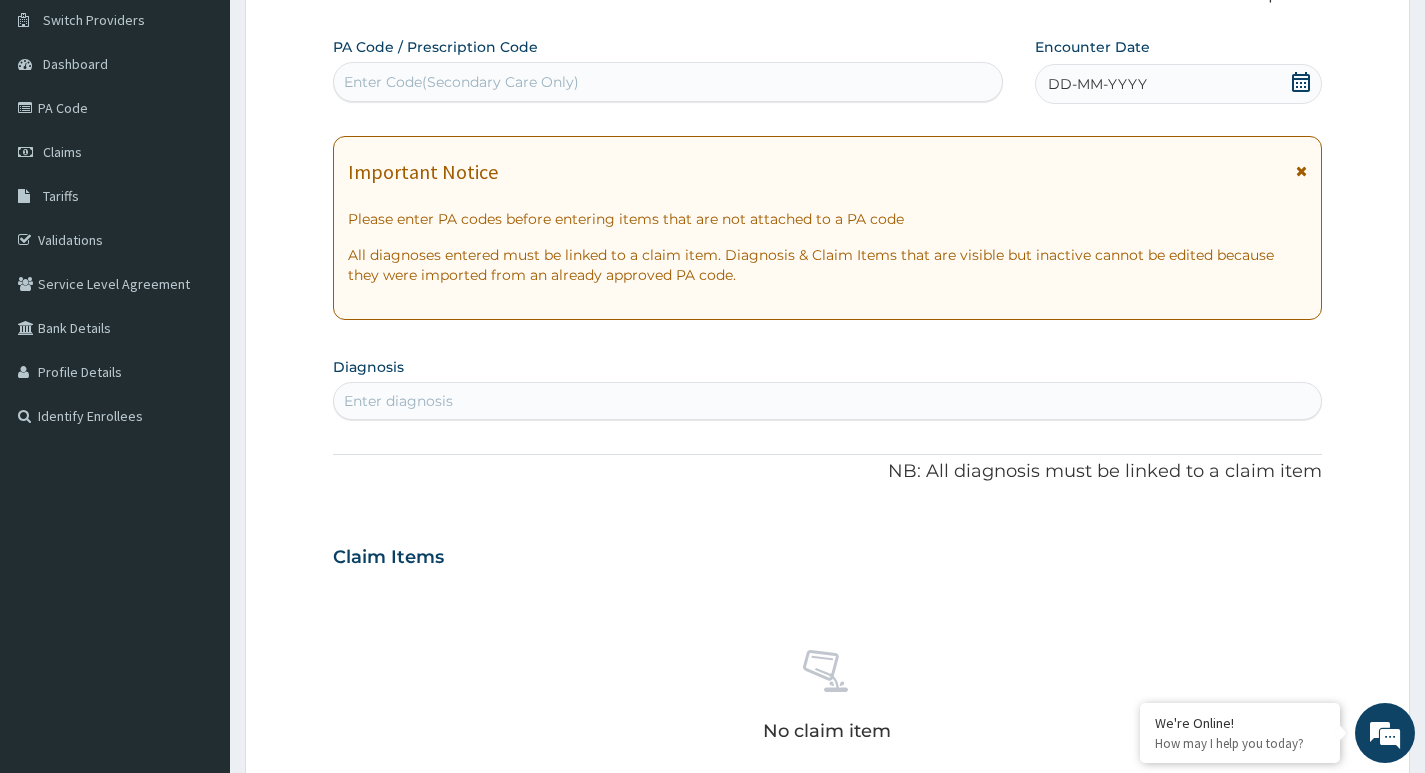 click on "Enter Code(Secondary Care Only)" at bounding box center (461, 82) 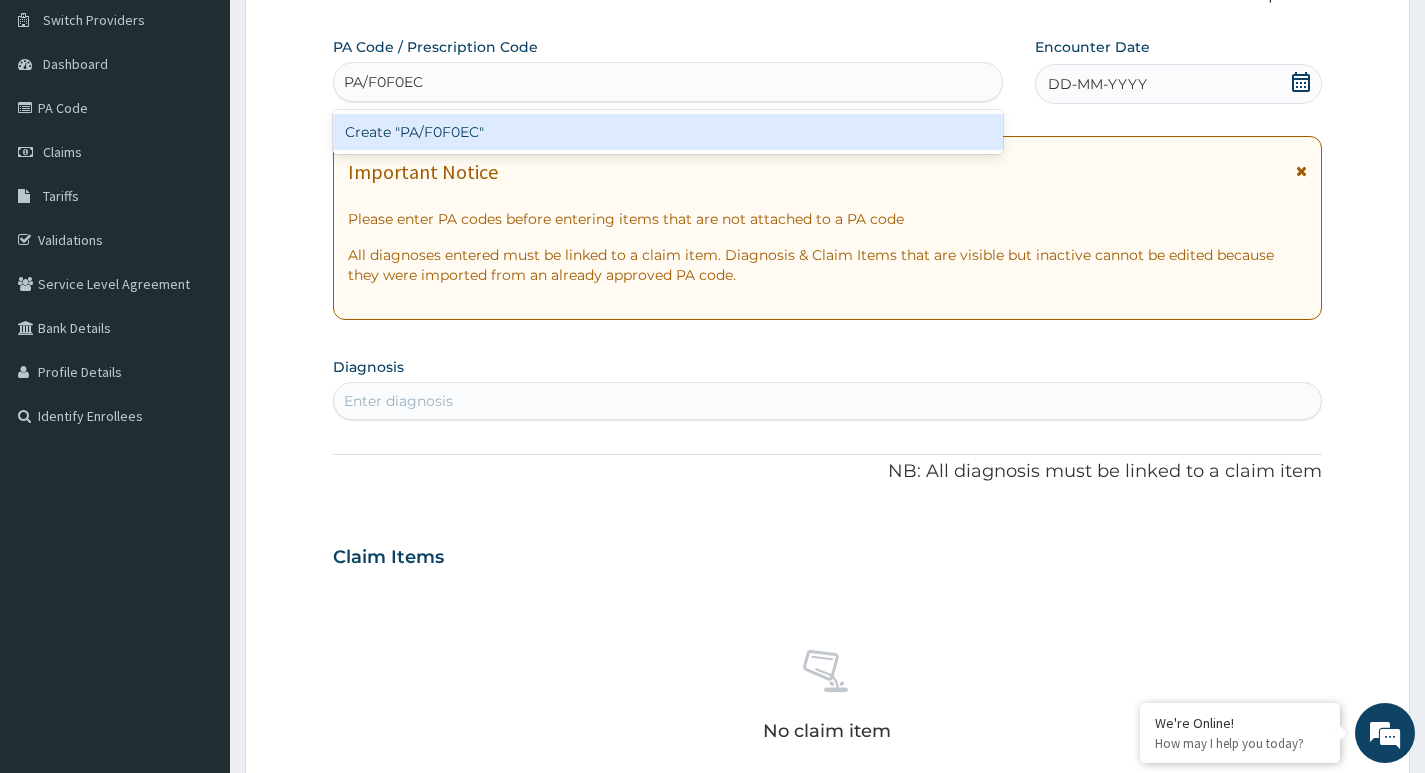 click on "Create "PA/F0F0EC"" at bounding box center [668, 132] 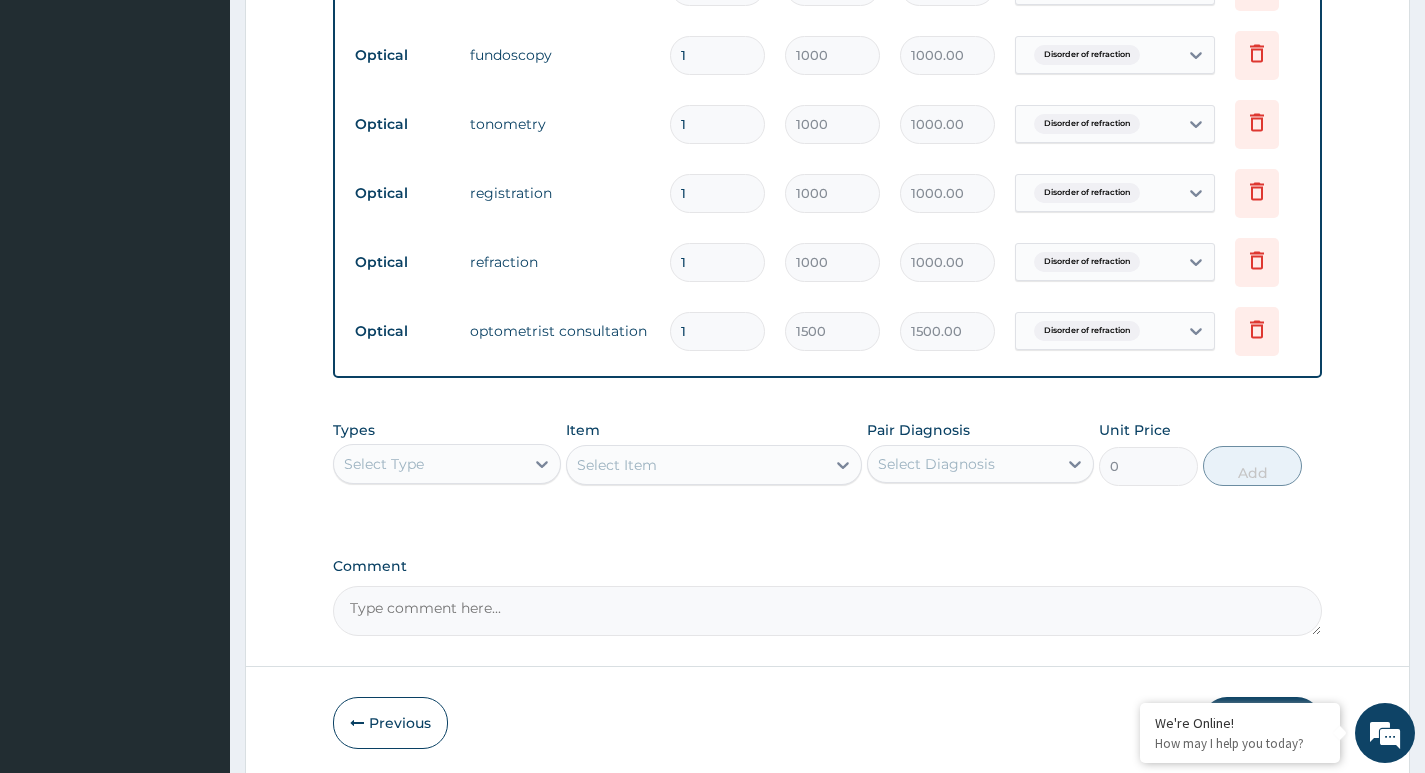 scroll, scrollTop: 891, scrollLeft: 0, axis: vertical 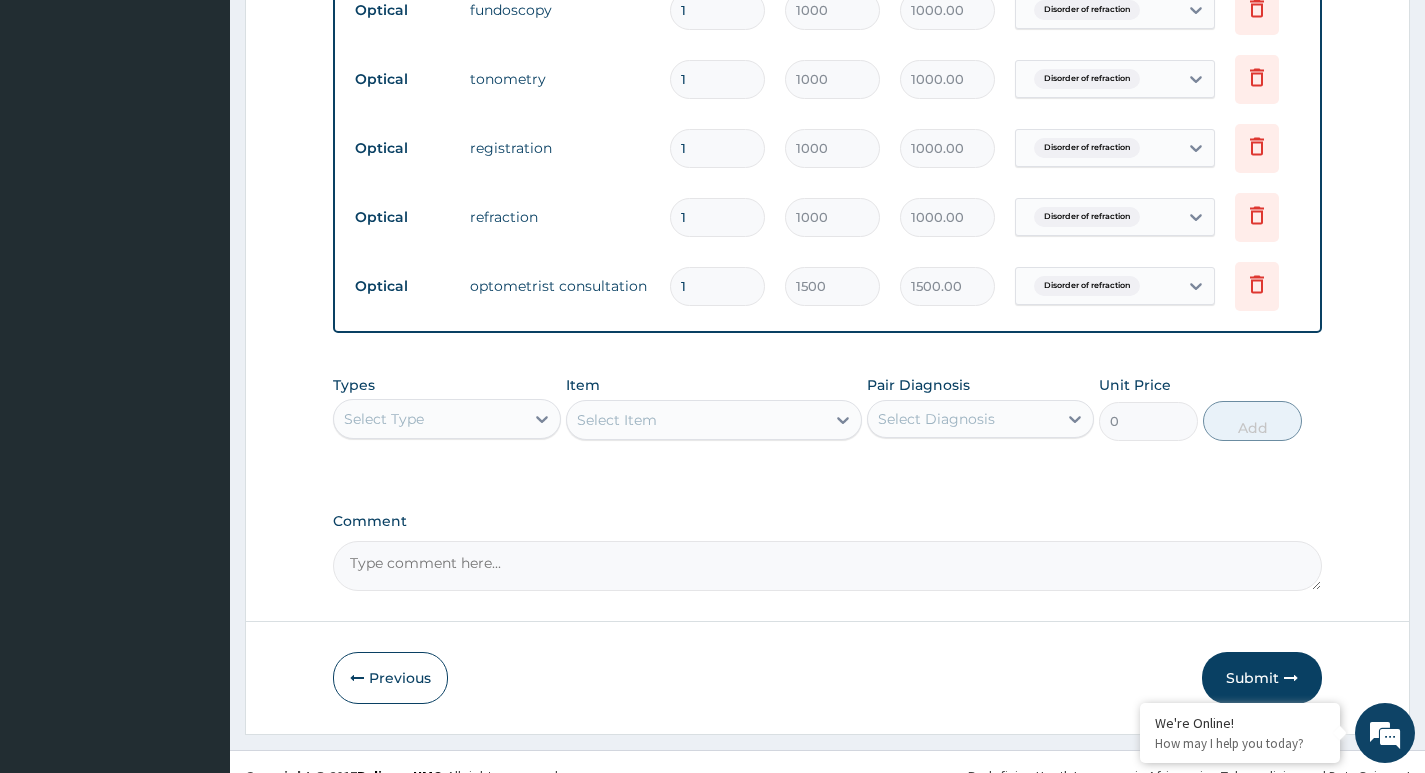 click on "Submit" at bounding box center (1262, 678) 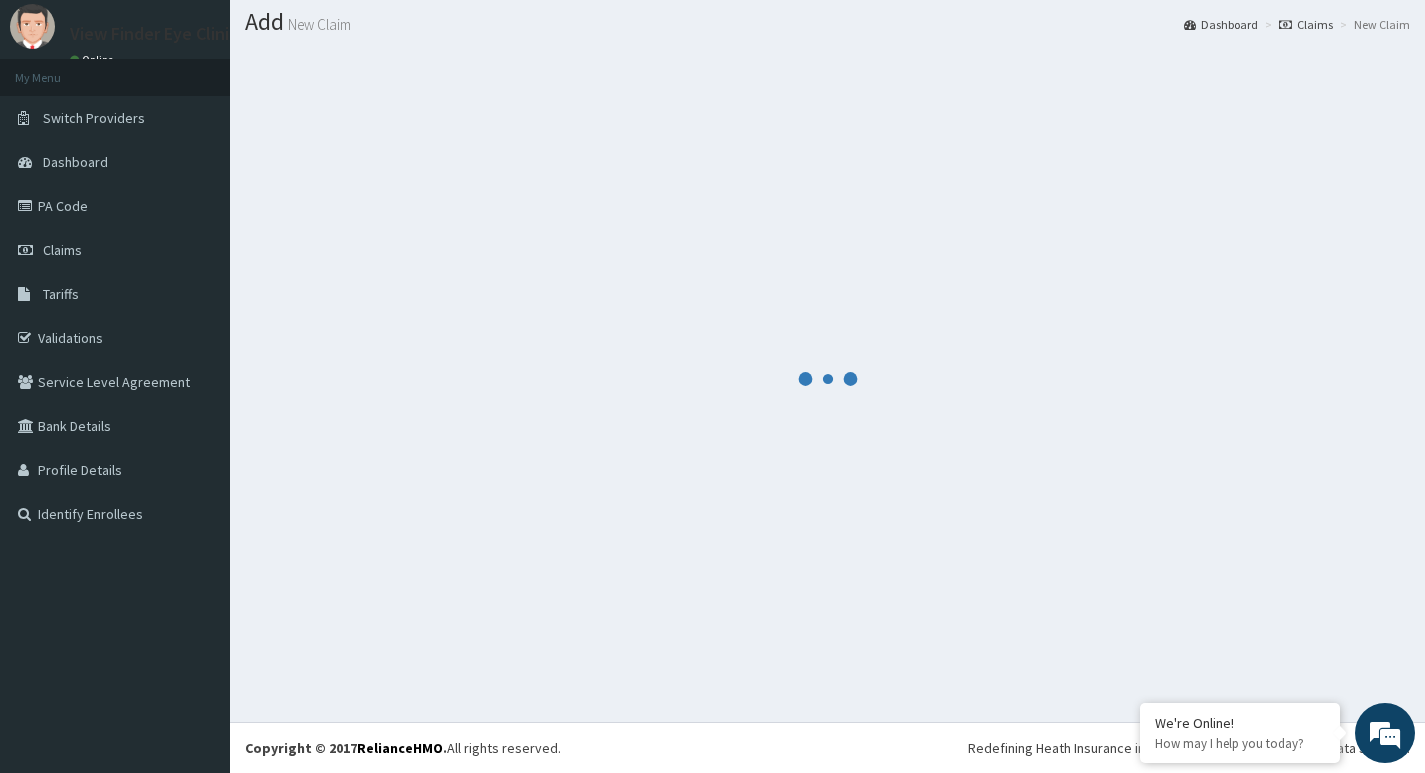 scroll, scrollTop: 891, scrollLeft: 0, axis: vertical 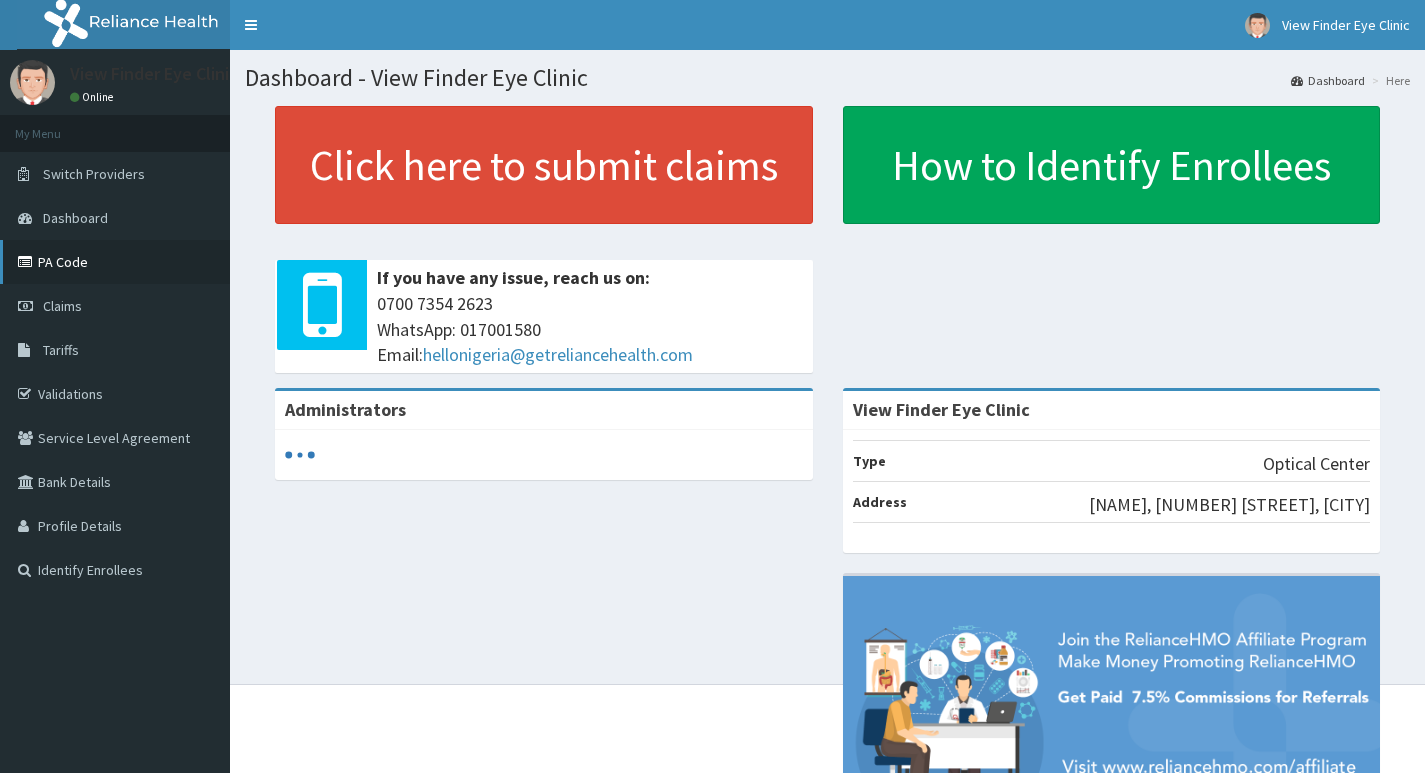 click on "PA Code" at bounding box center (115, 262) 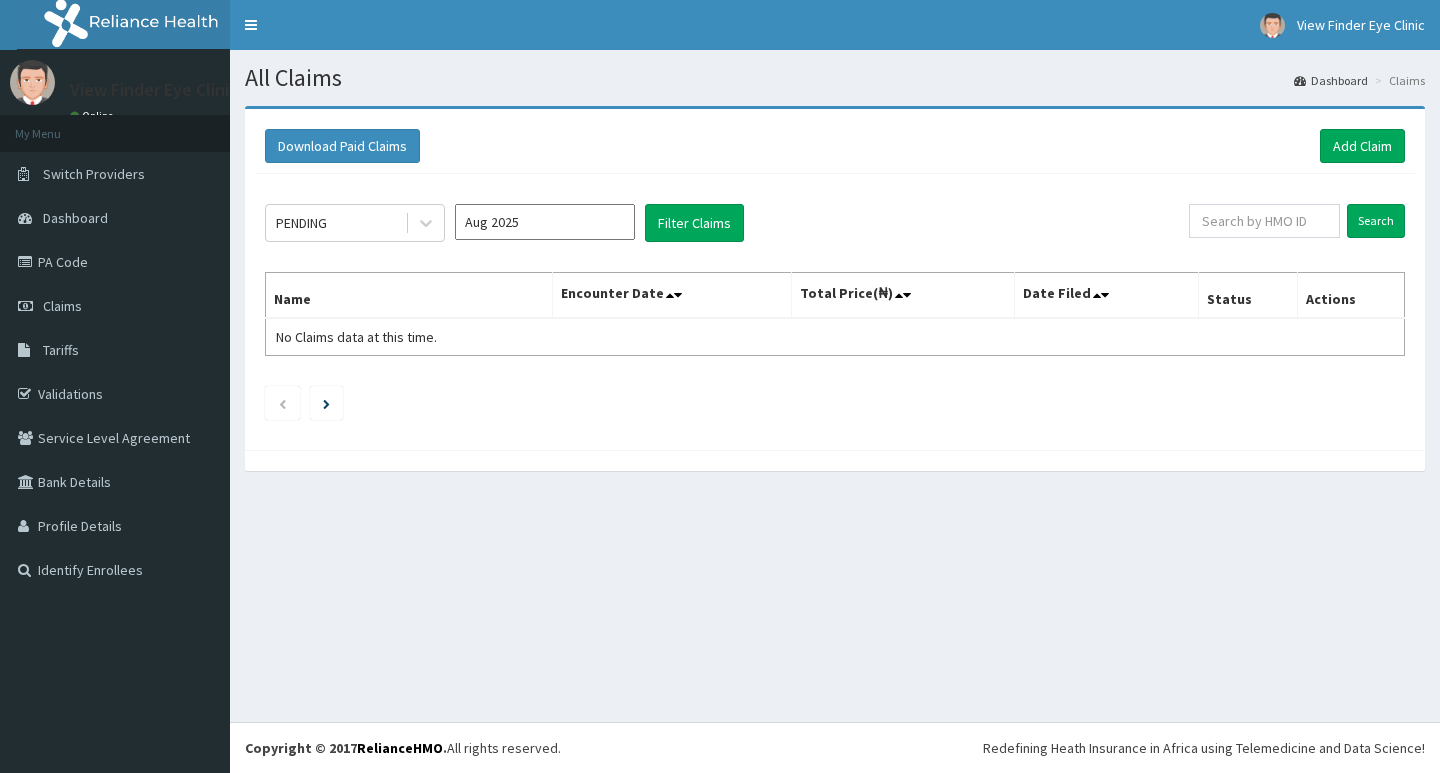 scroll, scrollTop: 0, scrollLeft: 0, axis: both 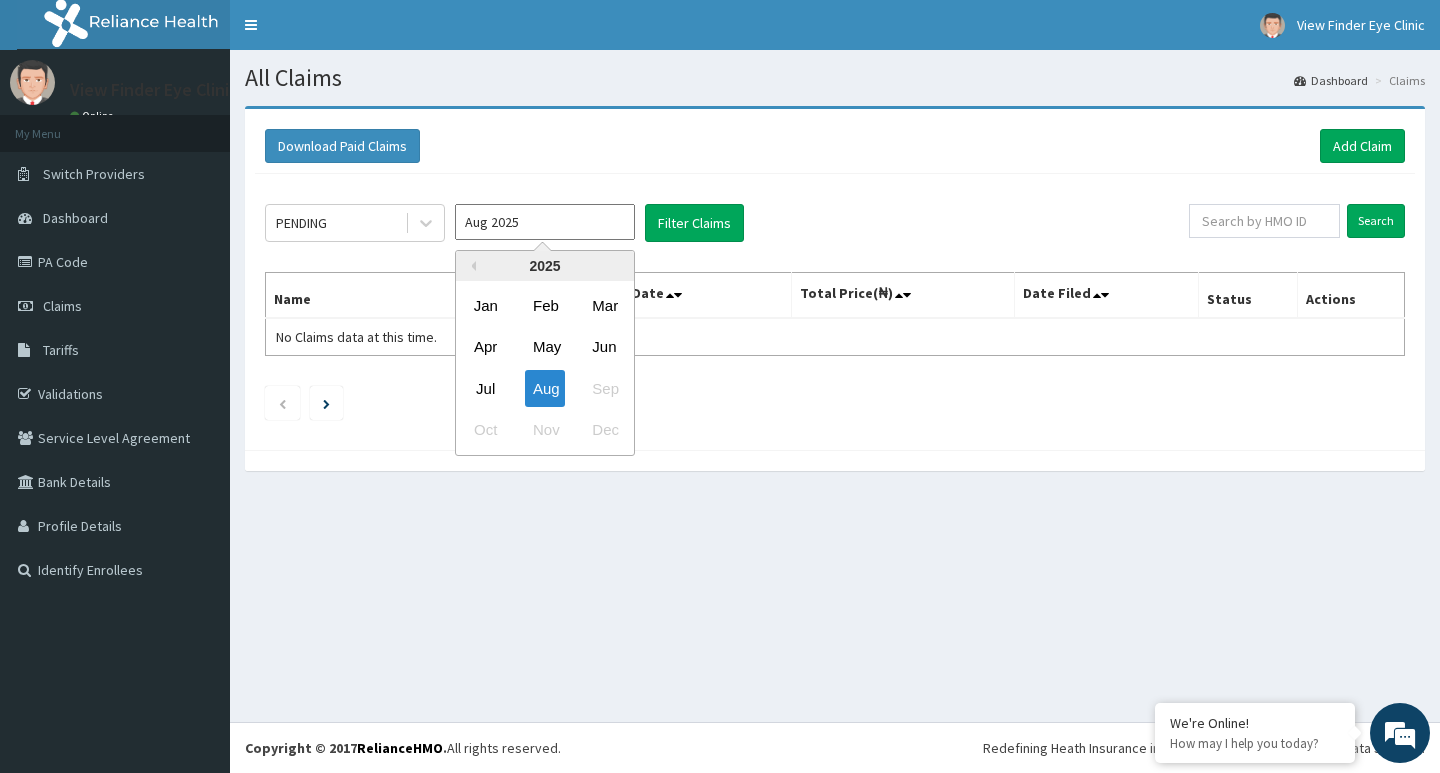 click on "Aug 2025" at bounding box center [545, 222] 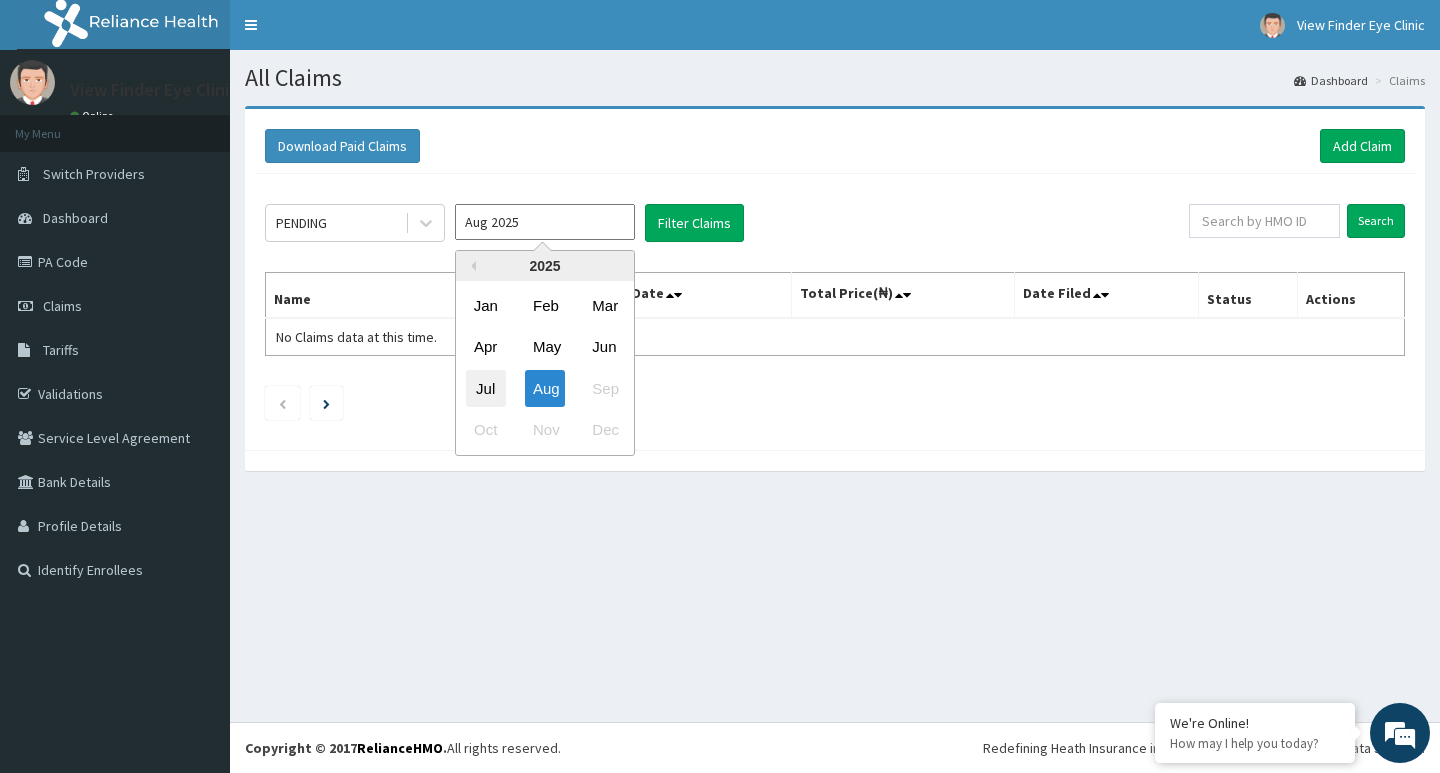 click on "Jul" at bounding box center [486, 388] 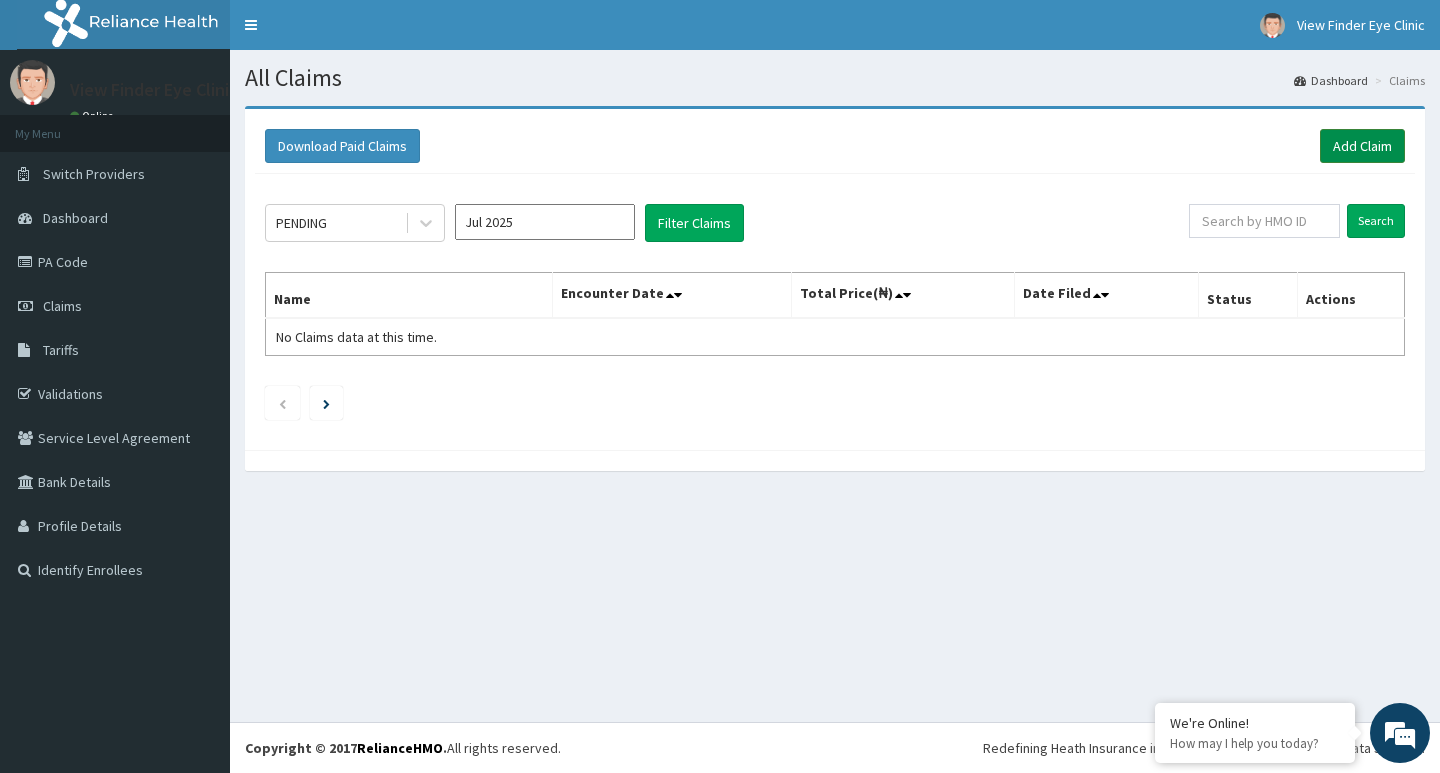click on "Add Claim" at bounding box center (1362, 146) 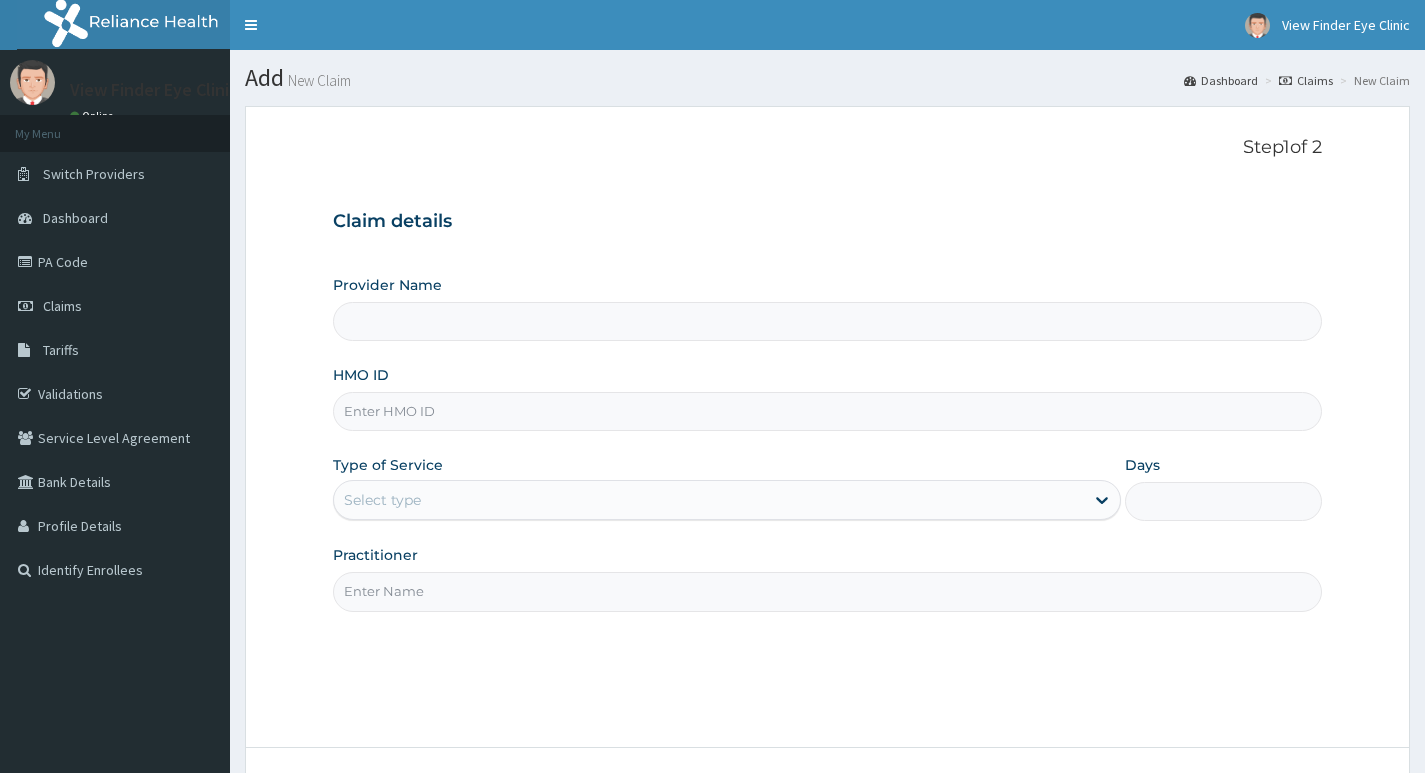 scroll, scrollTop: 0, scrollLeft: 0, axis: both 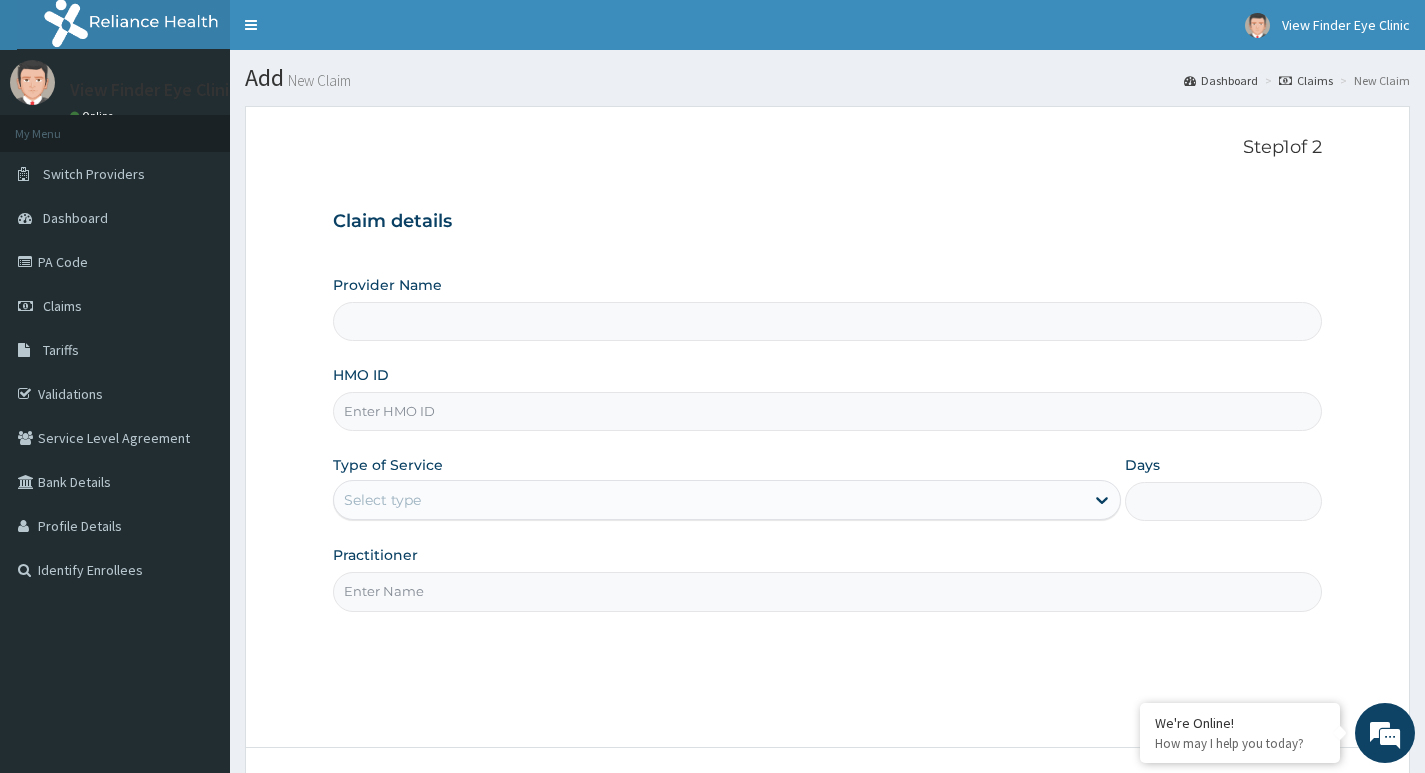 type on "View Finder Eye Clinic" 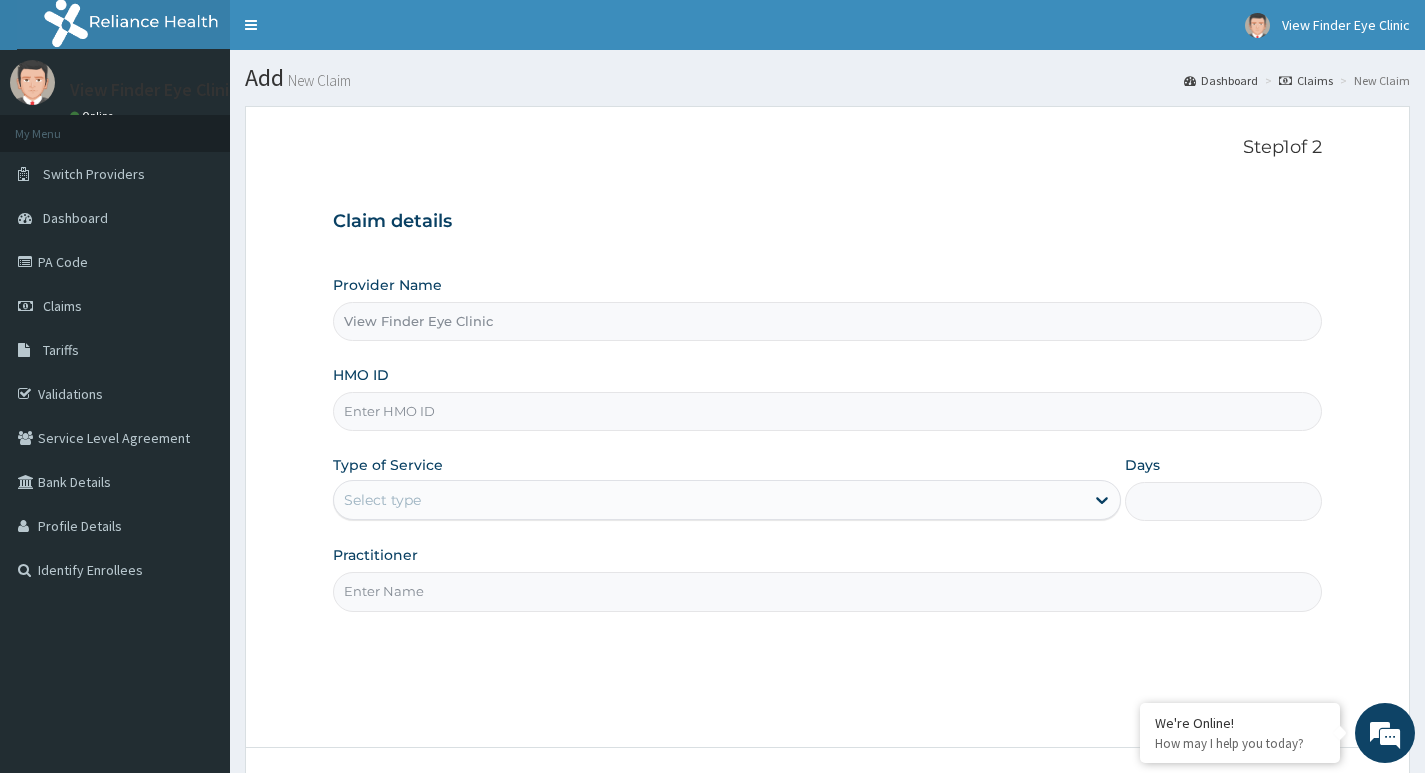 scroll, scrollTop: 0, scrollLeft: 0, axis: both 